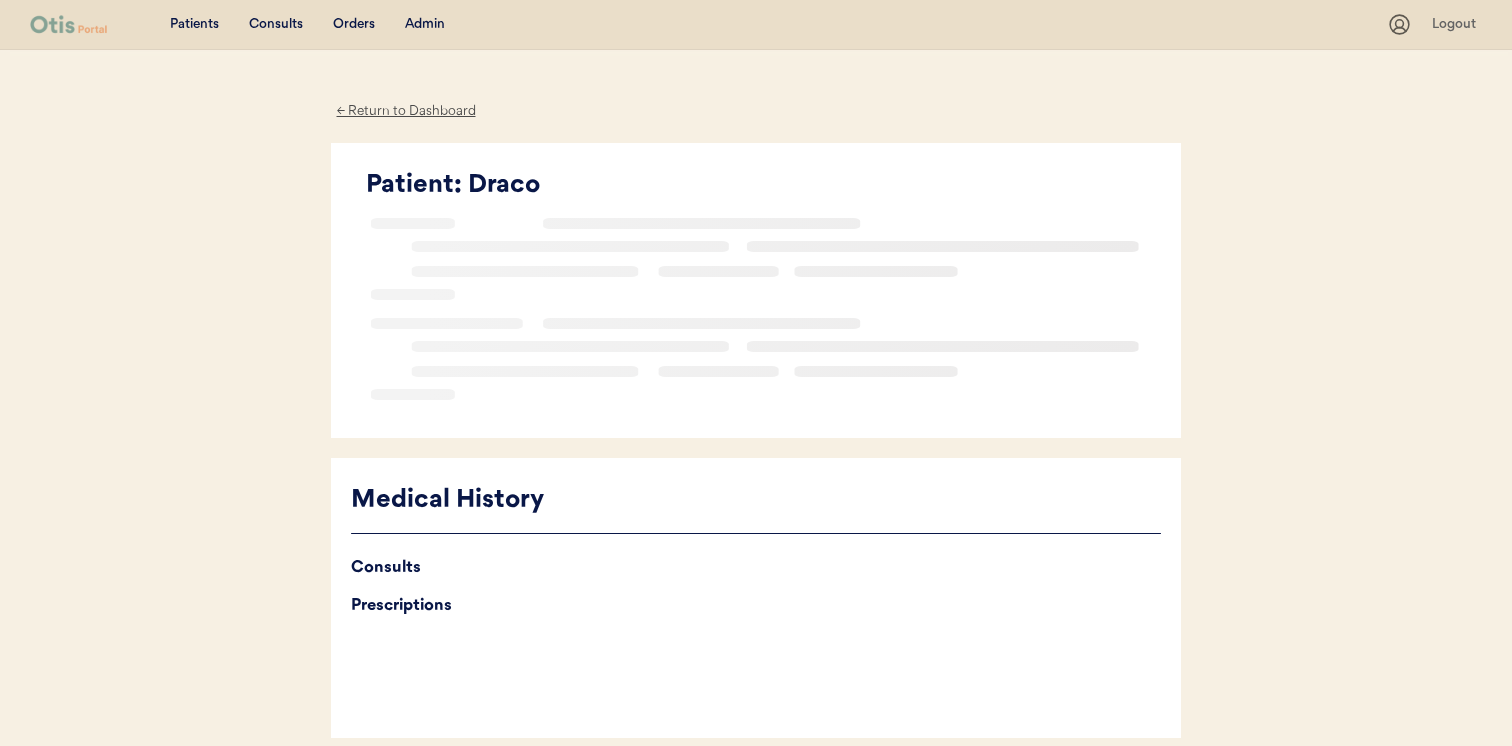 scroll, scrollTop: 0, scrollLeft: 0, axis: both 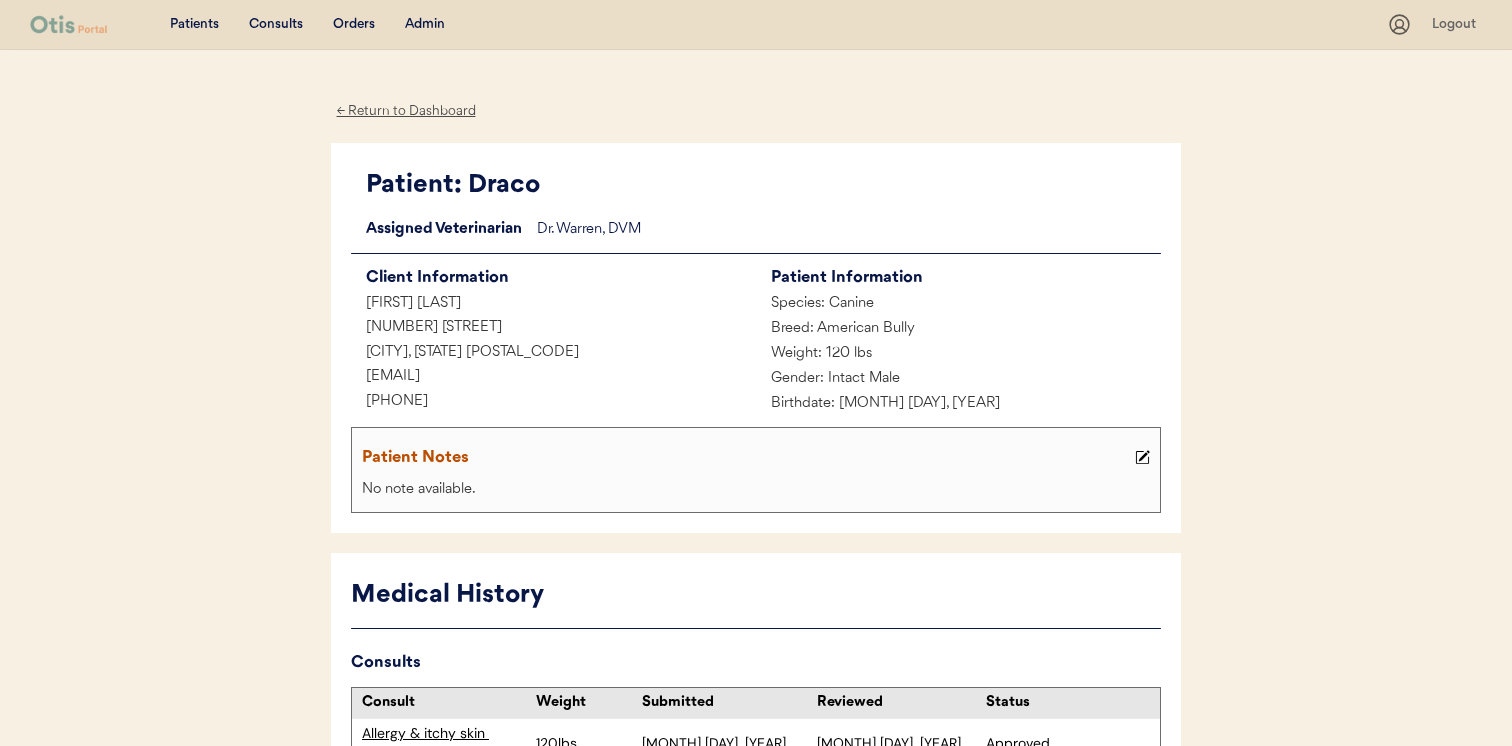 drag, startPoint x: 565, startPoint y: 380, endPoint x: 313, endPoint y: 380, distance: 252 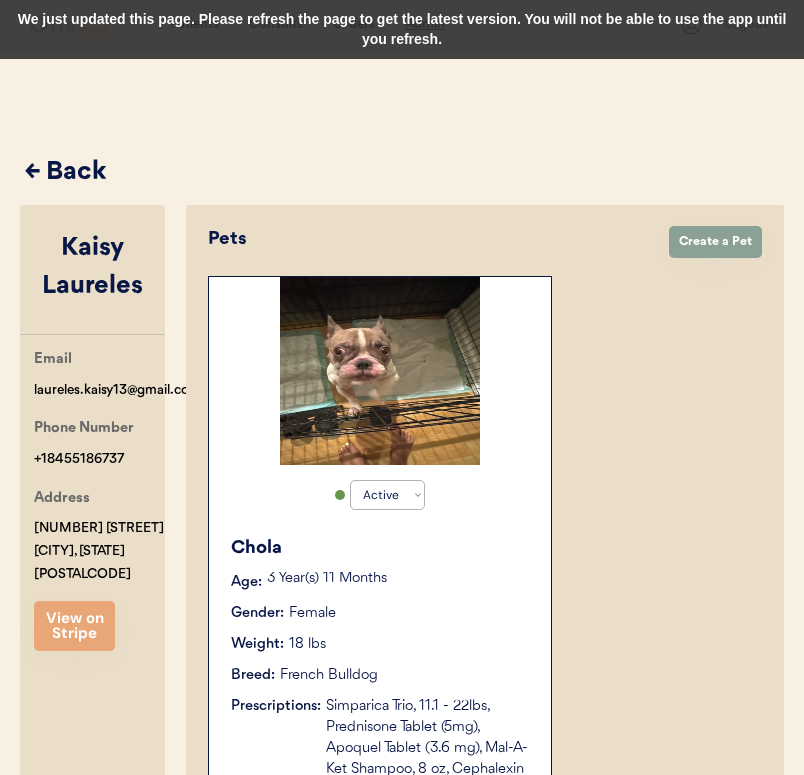 select on "true" 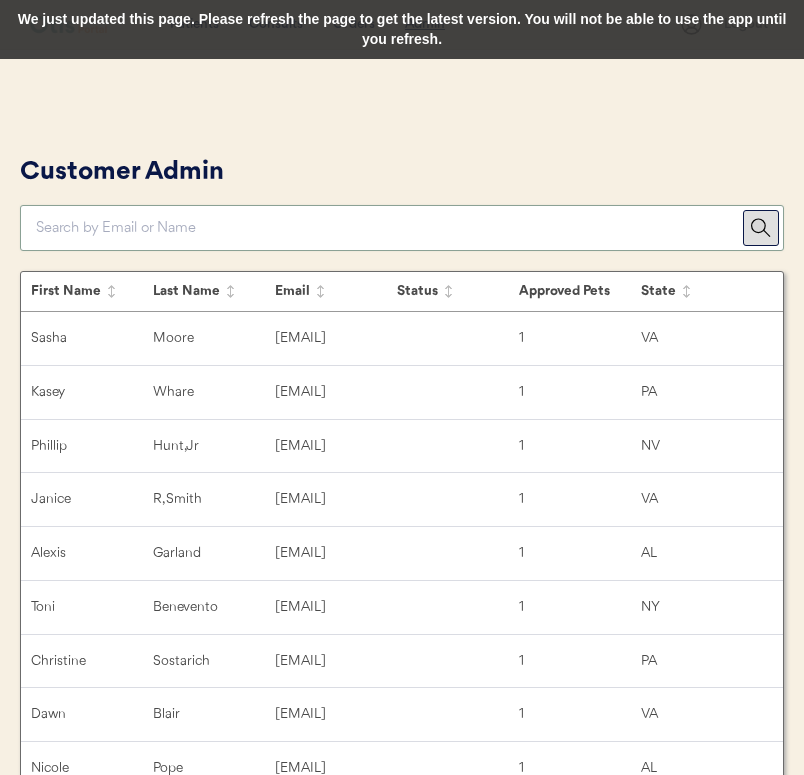 click at bounding box center (389, 228) 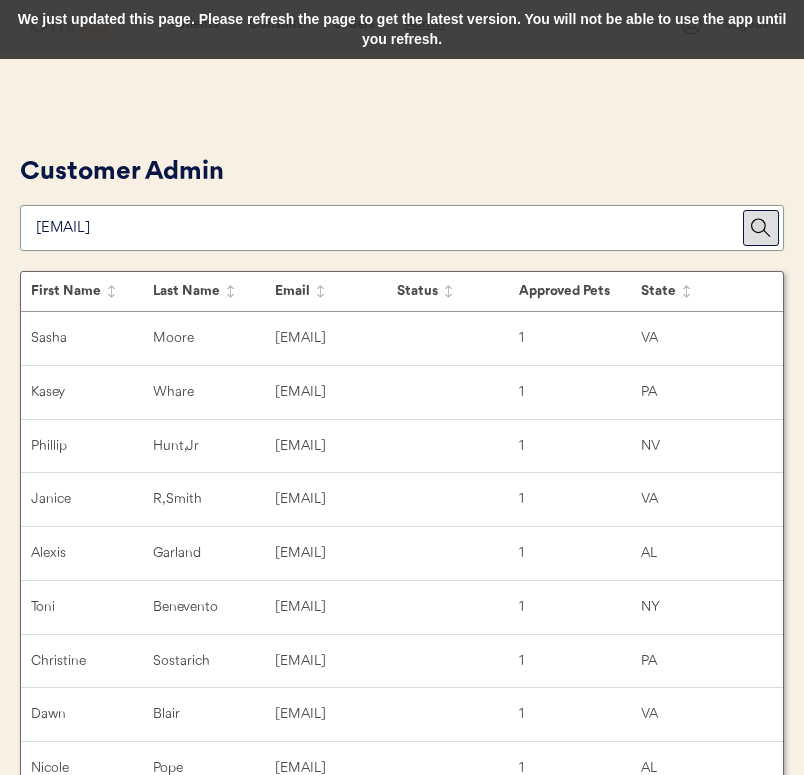 click on "Customer Admin" at bounding box center [402, 200] 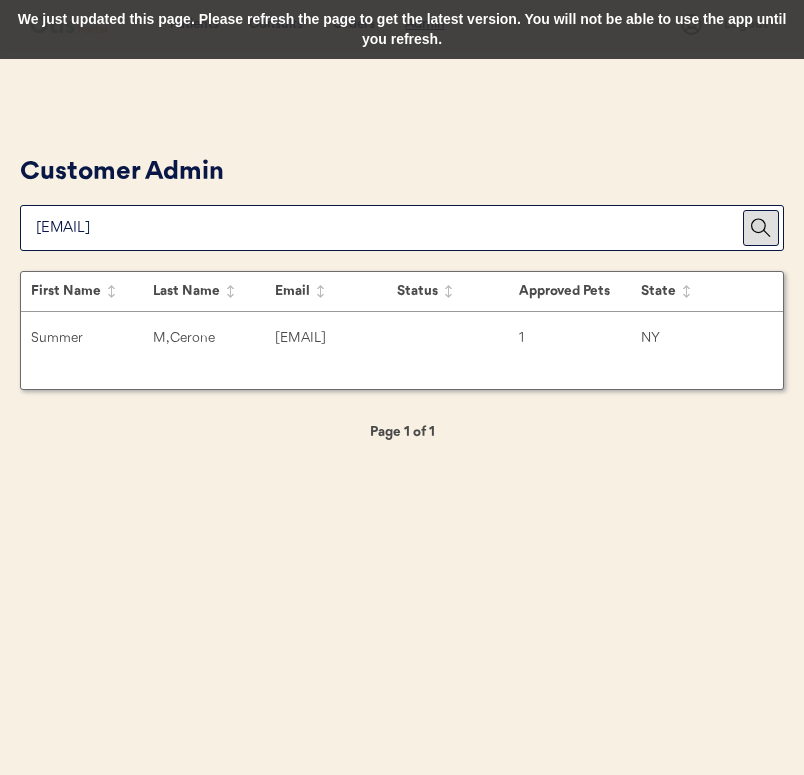 click on "Summer M, Cerone summercerone@gmail.com 1 NY" at bounding box center (402, 338) 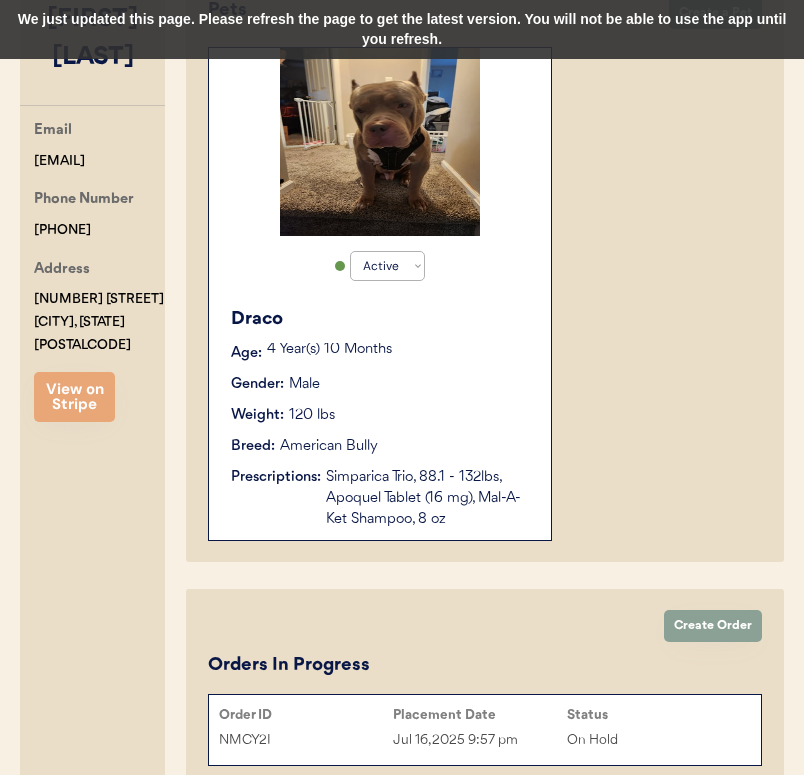 scroll, scrollTop: 0, scrollLeft: 0, axis: both 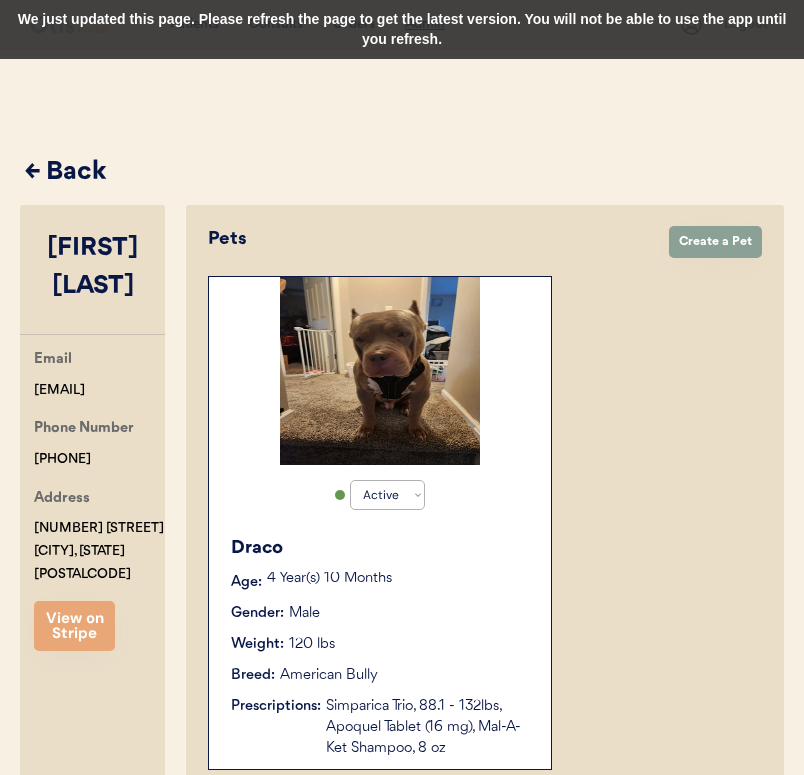 click on "← Back" at bounding box center [404, 173] 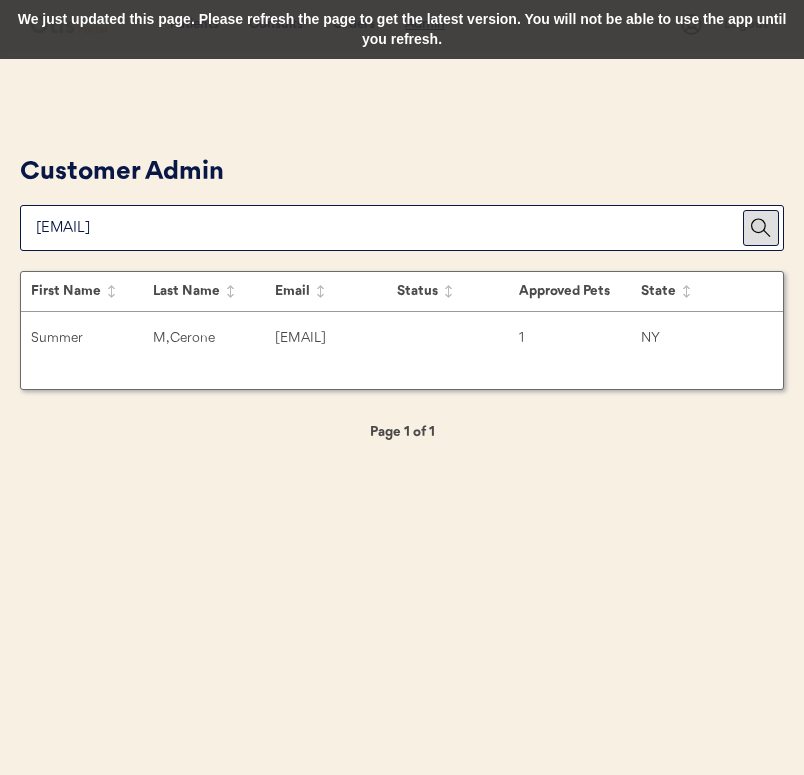 click at bounding box center (389, 228) 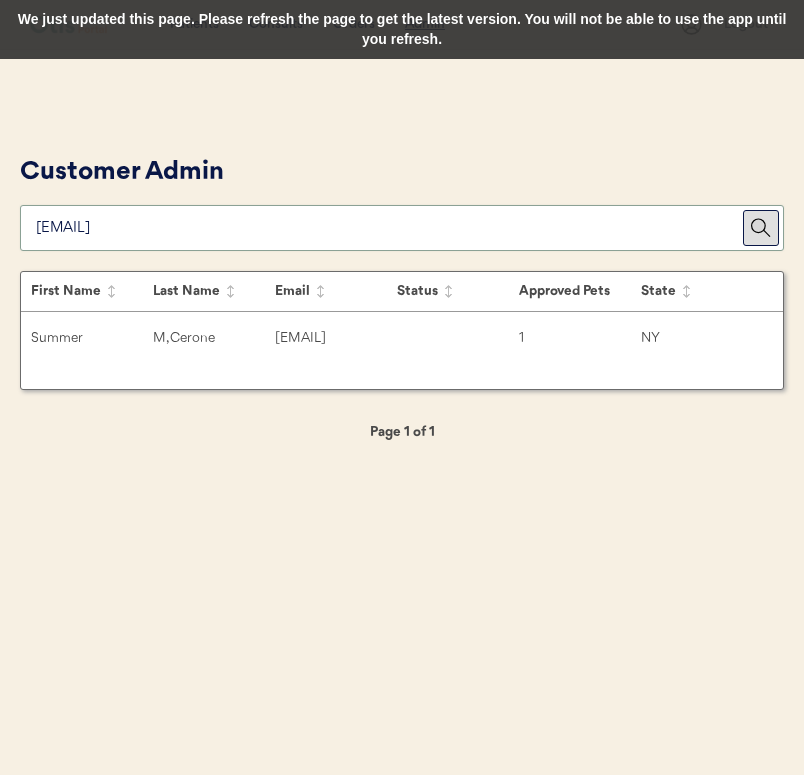 paste on "kenf1218@yahoo.com" 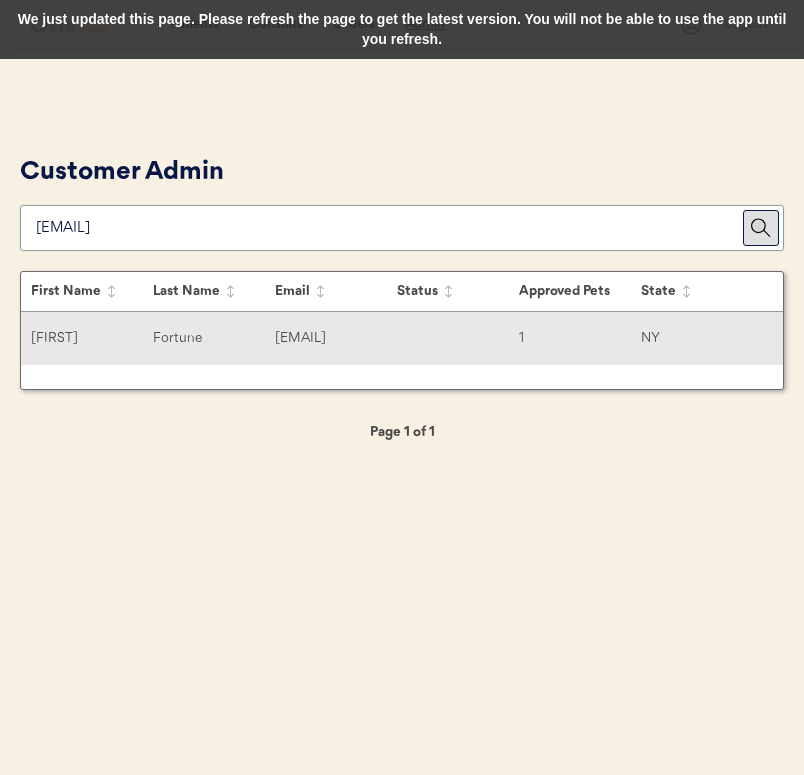 click on "Kenneth Fortune kenf1218@yahoo.com 1 NY" at bounding box center [402, 338] 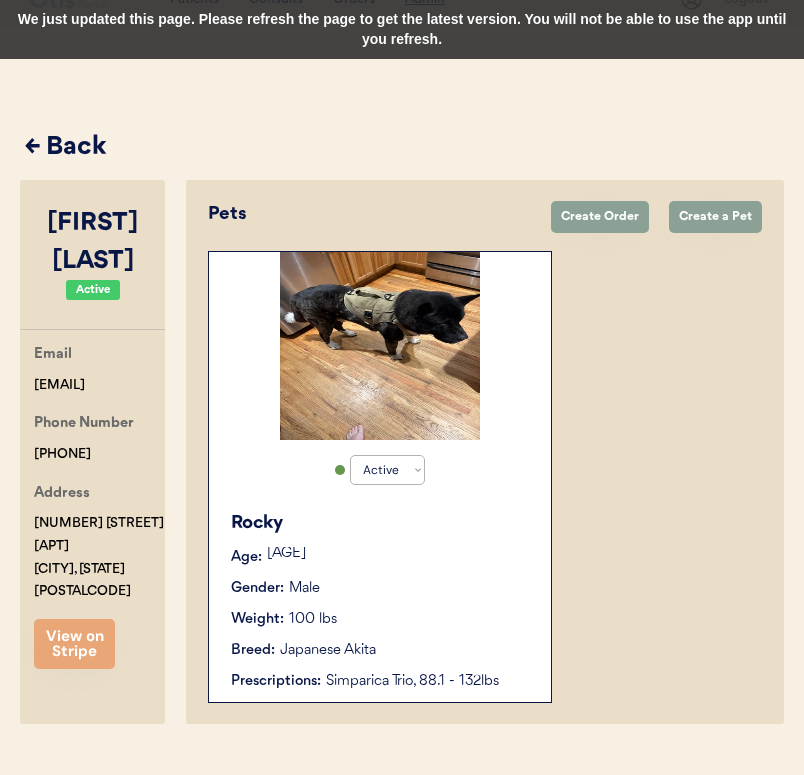 scroll, scrollTop: 66, scrollLeft: 0, axis: vertical 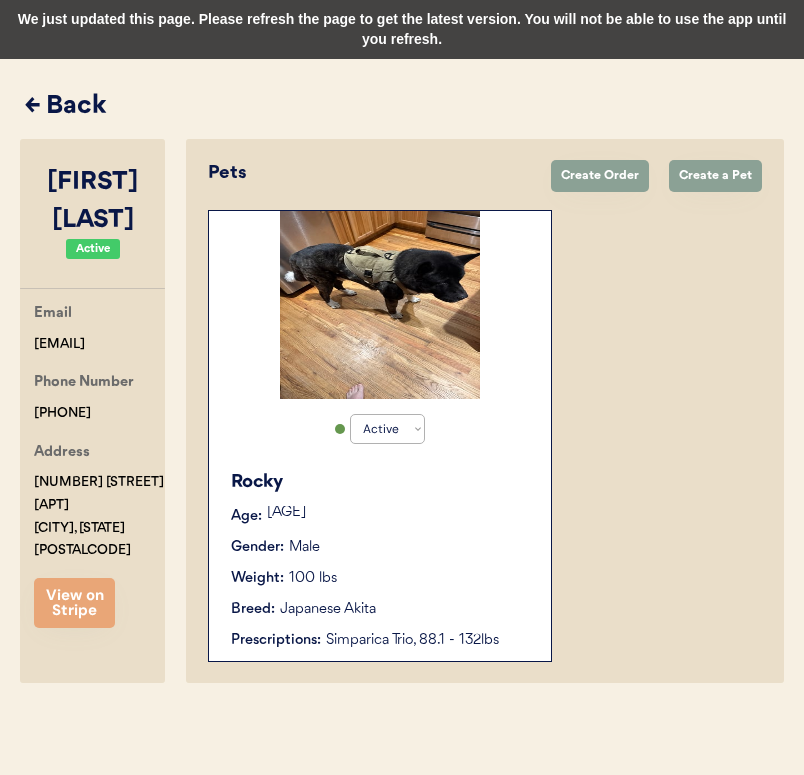 click on "← Back" at bounding box center [404, 107] 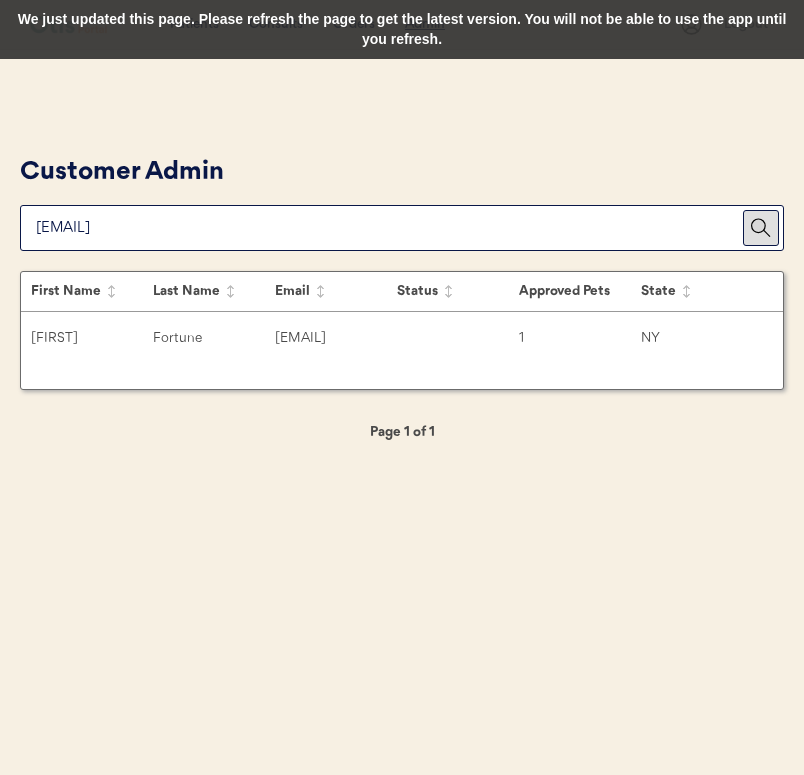 scroll, scrollTop: 0, scrollLeft: 0, axis: both 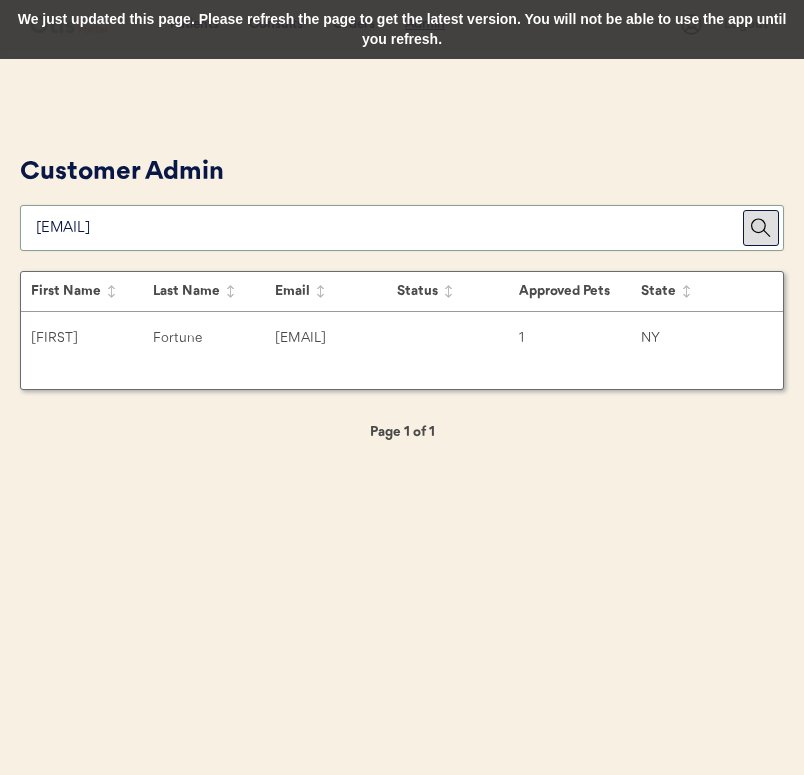 paste on "toni.benevento@gmail.com" 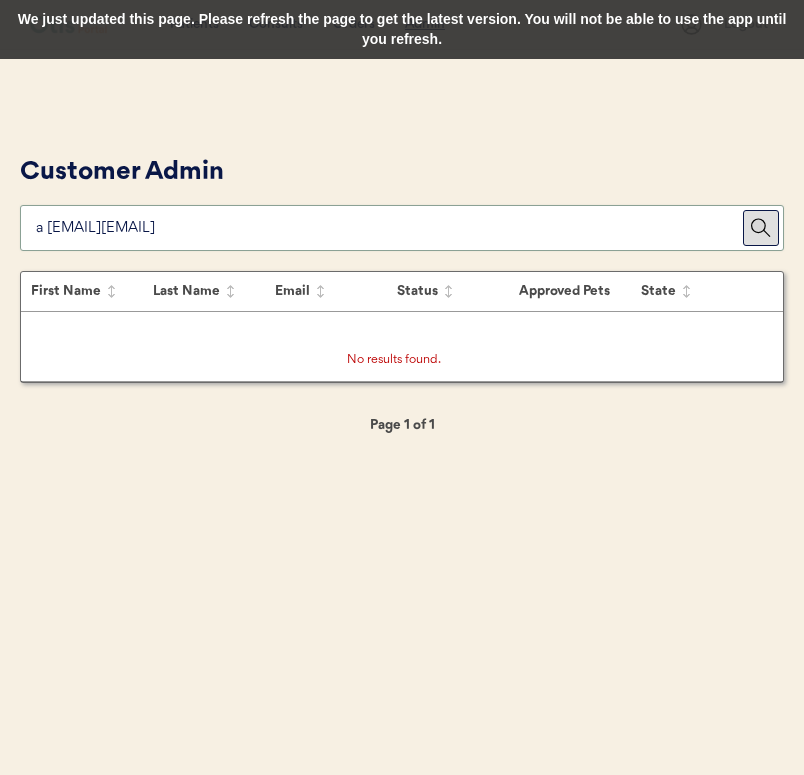 paste on "toni.benevento@gmail" 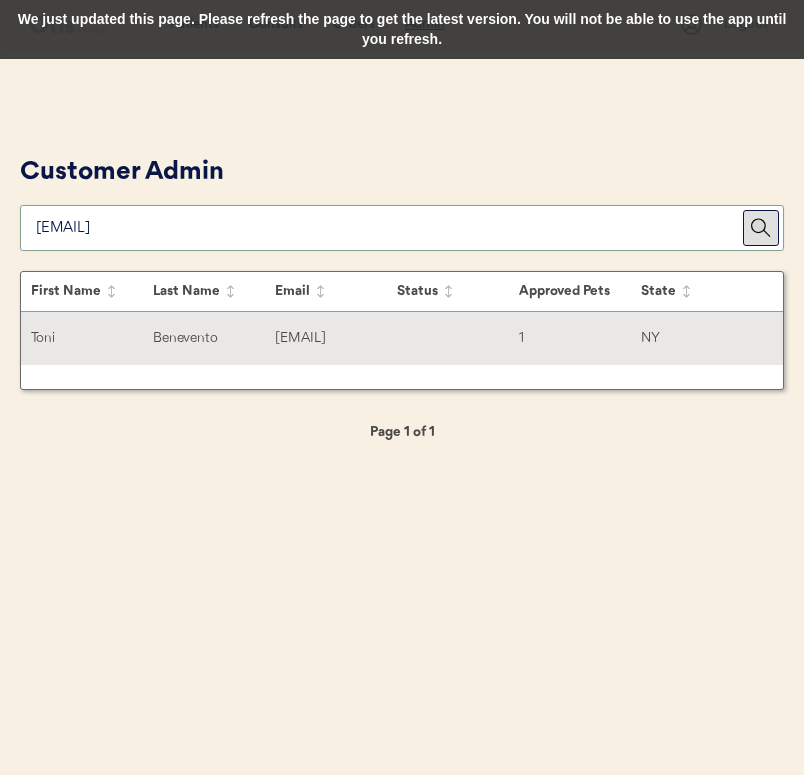 click on "Toni" at bounding box center (92, 338) 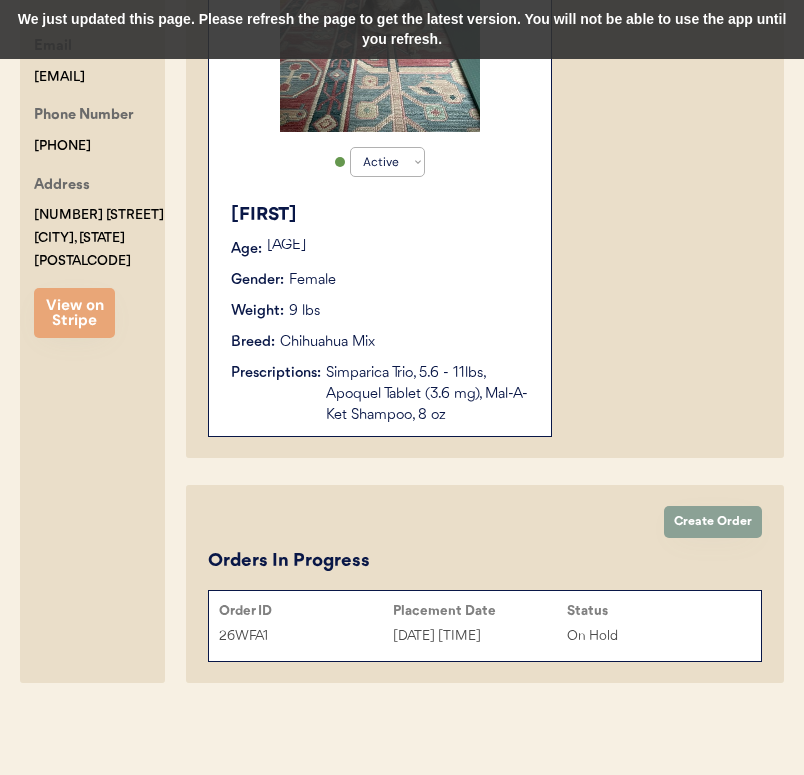 scroll, scrollTop: 0, scrollLeft: 0, axis: both 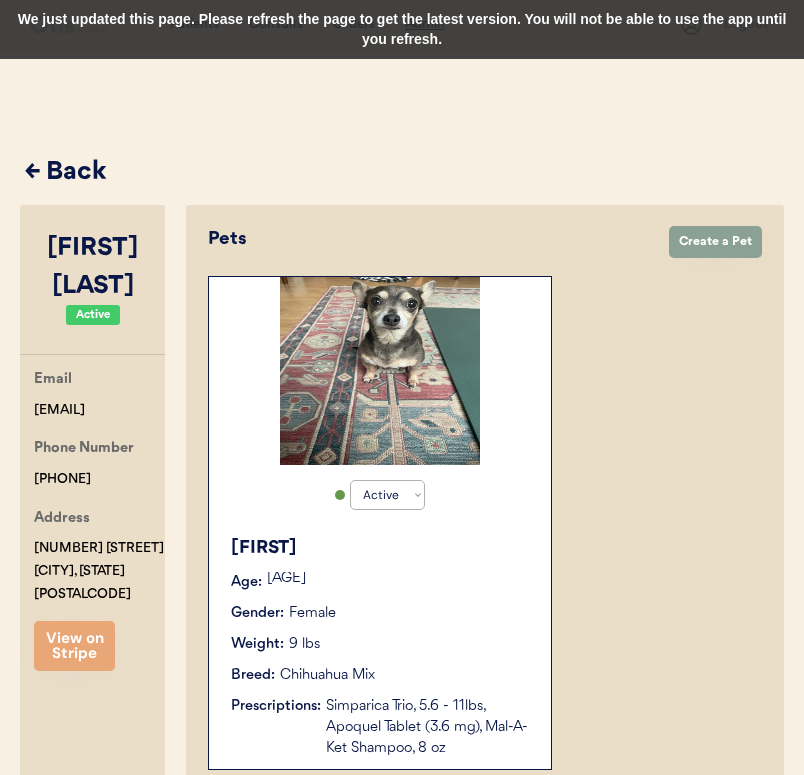 click on "Customer Admin First Name Last Name Email Status Approved Pets State Toni Benevento toni.benevento@gmail.com 1 NY Kasey Whare kaseywhare2000@gmail.com 1 PA Phillip Hunt, Jr phillhuntjr17@gmail.com 1 NV Janice R, Smith www.jae.js@gmail.com 1 VA Alexis Garland alexis.garland@outlook.com 1 AL Toni Benevento toni.benevento@gmail.com 1 NY Christine Sostarich clsostarich@gmail.com 1 PA Dawn Blair dawnjones2008@live.com 1 VA Nicole Pope popenm32@live.com 1 AL Beth Norford southernrootsfarmva@gmail.com 1 VA Kimberly Potz kpotz2016@gmail.com 1 NY Marcia Bennett mben8484@gmail.com 1 VA Mary Stearn merrycarole1227@gmail.com 1 AL Stacie Magniez caligirl18657@yahoo.com 1 PA Kristine khall66441968@gmail.com 1 NY Shailyn Torres shailyntorres@gmail.com 1 PA Summer M, Cerone summercerone@gmail.com 1 NY Cheyenne Wideman cewideman1996@yahoo.com 2 AL Asa Bourgeois asa@bgsfam.com 1 VA Amanda Glesias aglesias826@gmail.com 1 PA Kaisy Laureles laureles.kaisy13@gmail.com 1 NY Jennifer Weyandt jenrd94@hotmail.com 1 PA Kenneth Fortune" 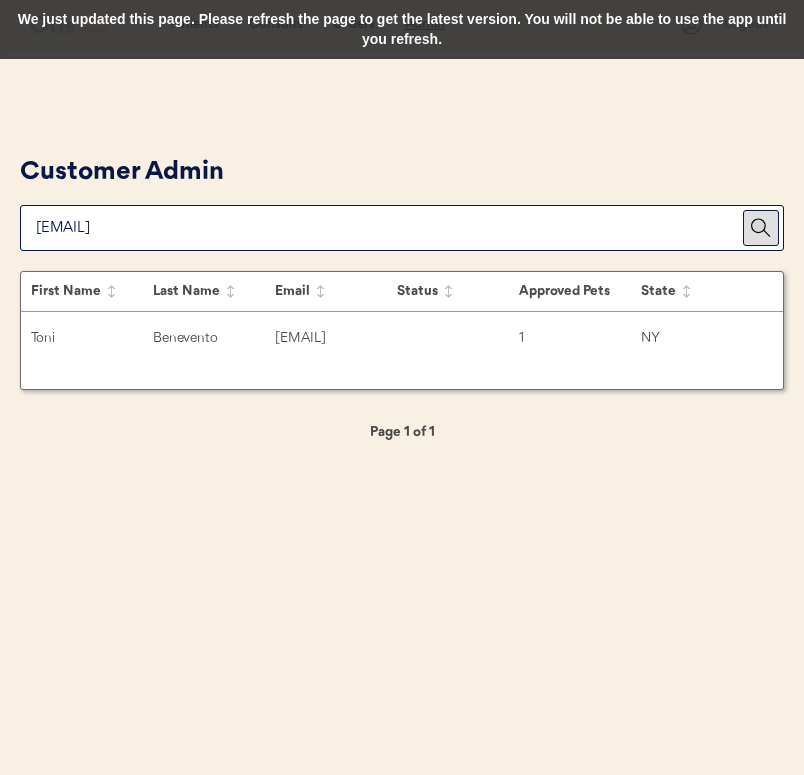 click at bounding box center [389, 228] 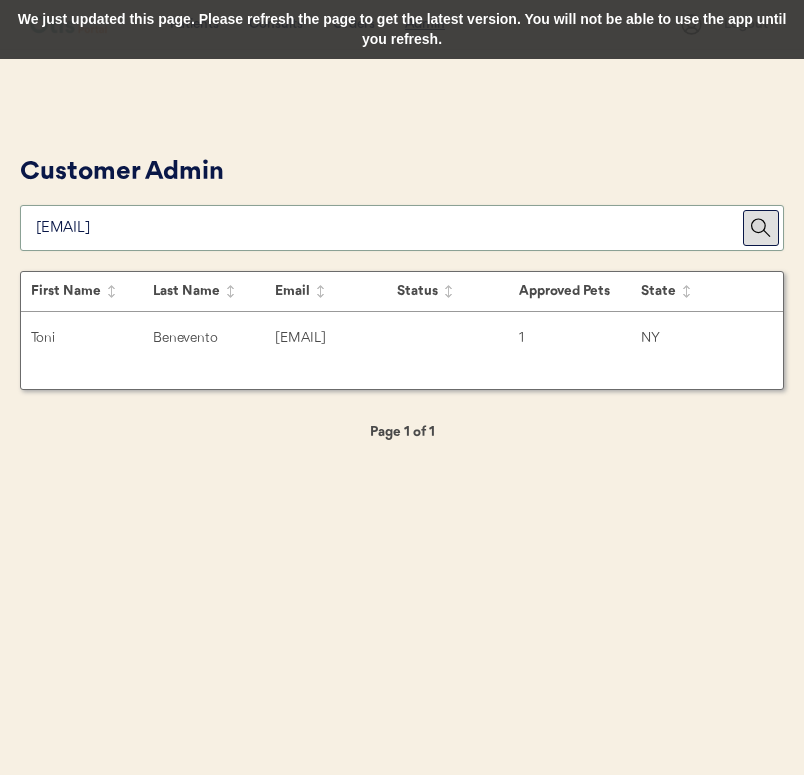 paste on "[USERNAME]@example.com" 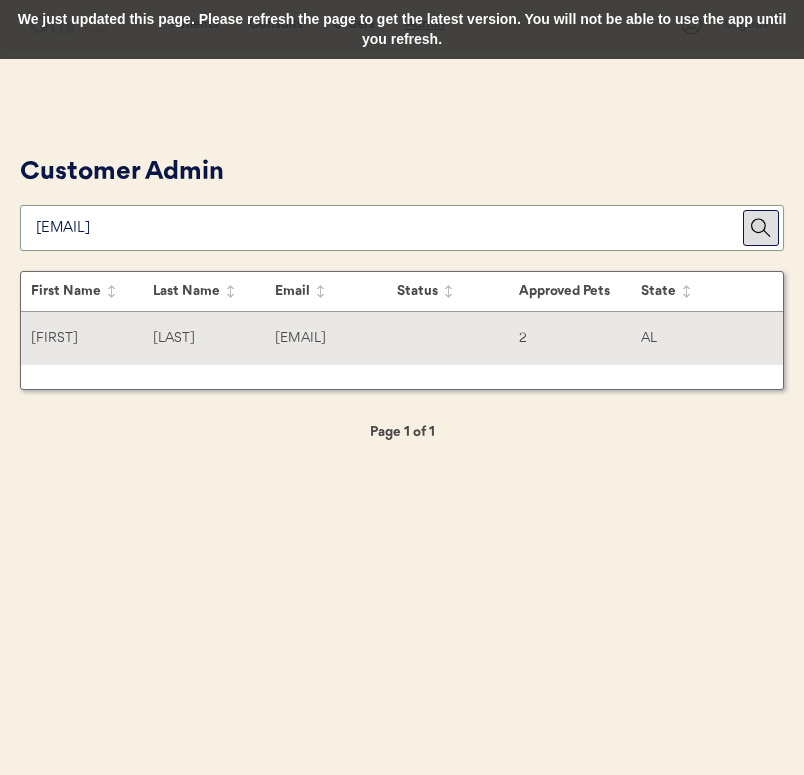 type on "[USERNAME]@example.com" 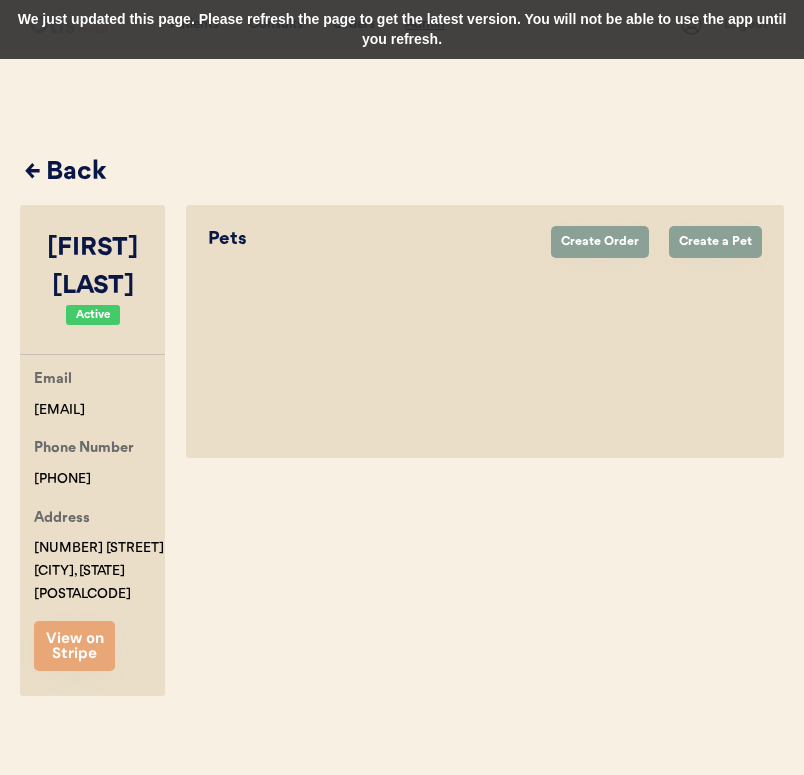 select on "true" 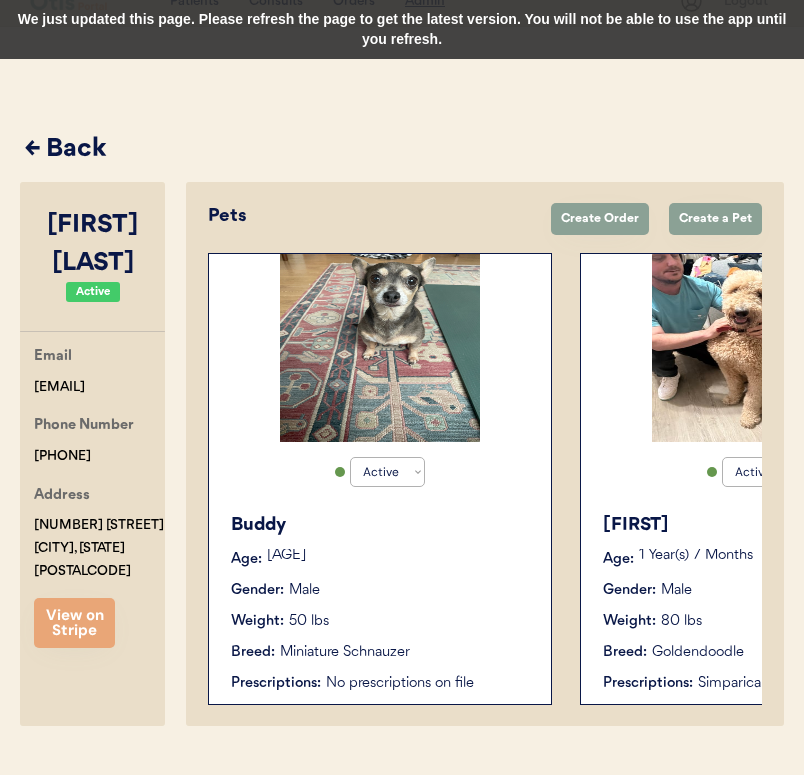 scroll, scrollTop: 66, scrollLeft: 0, axis: vertical 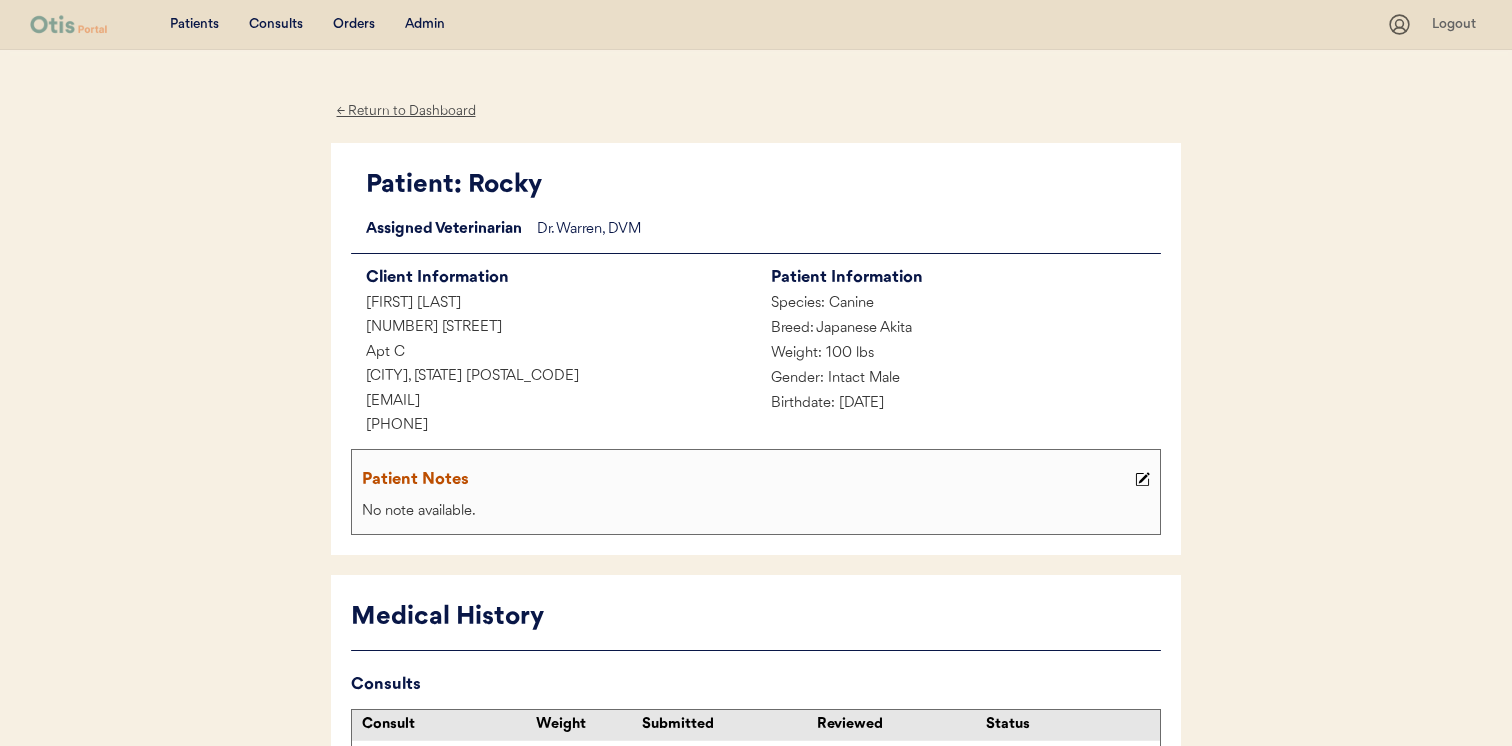 drag, startPoint x: 553, startPoint y: 397, endPoint x: 300, endPoint y: 397, distance: 253 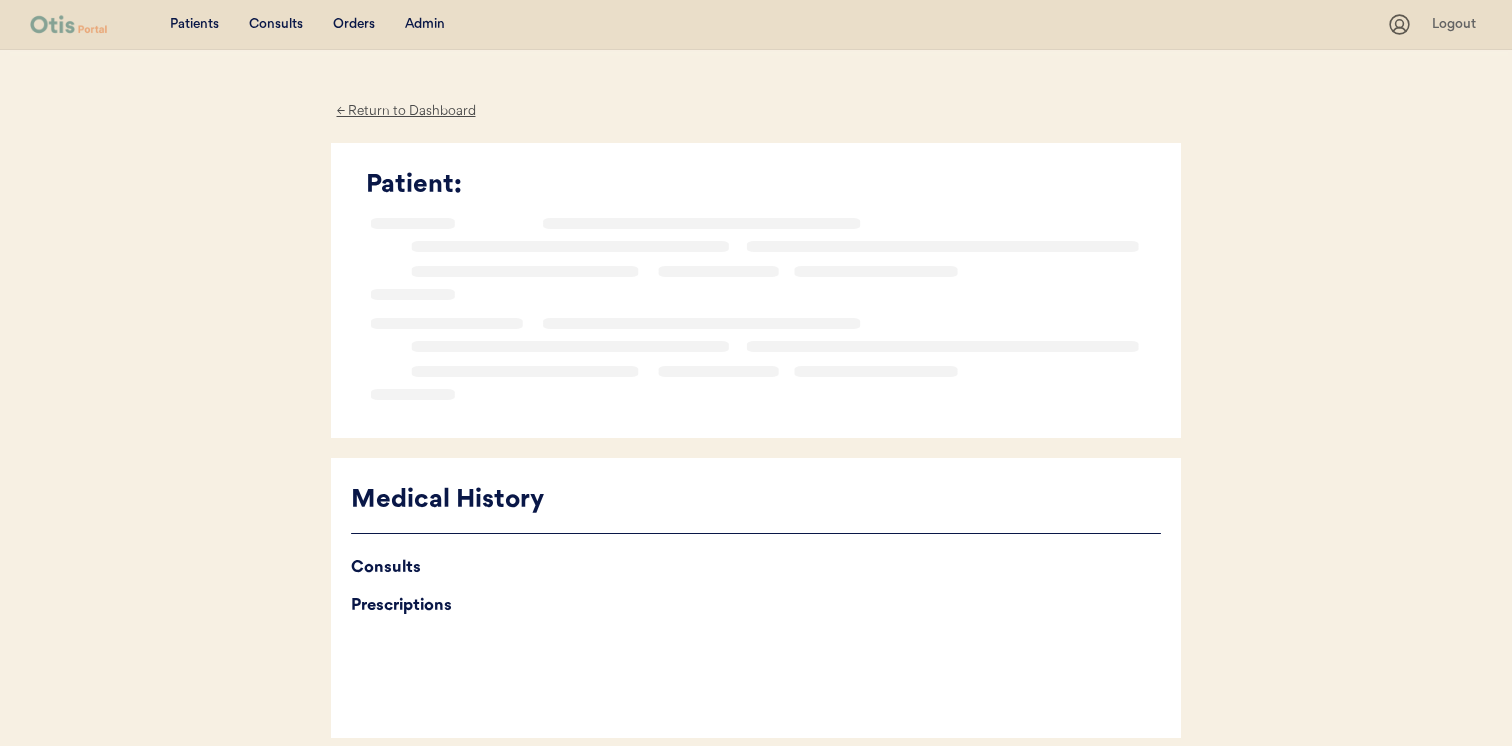 scroll, scrollTop: 0, scrollLeft: 0, axis: both 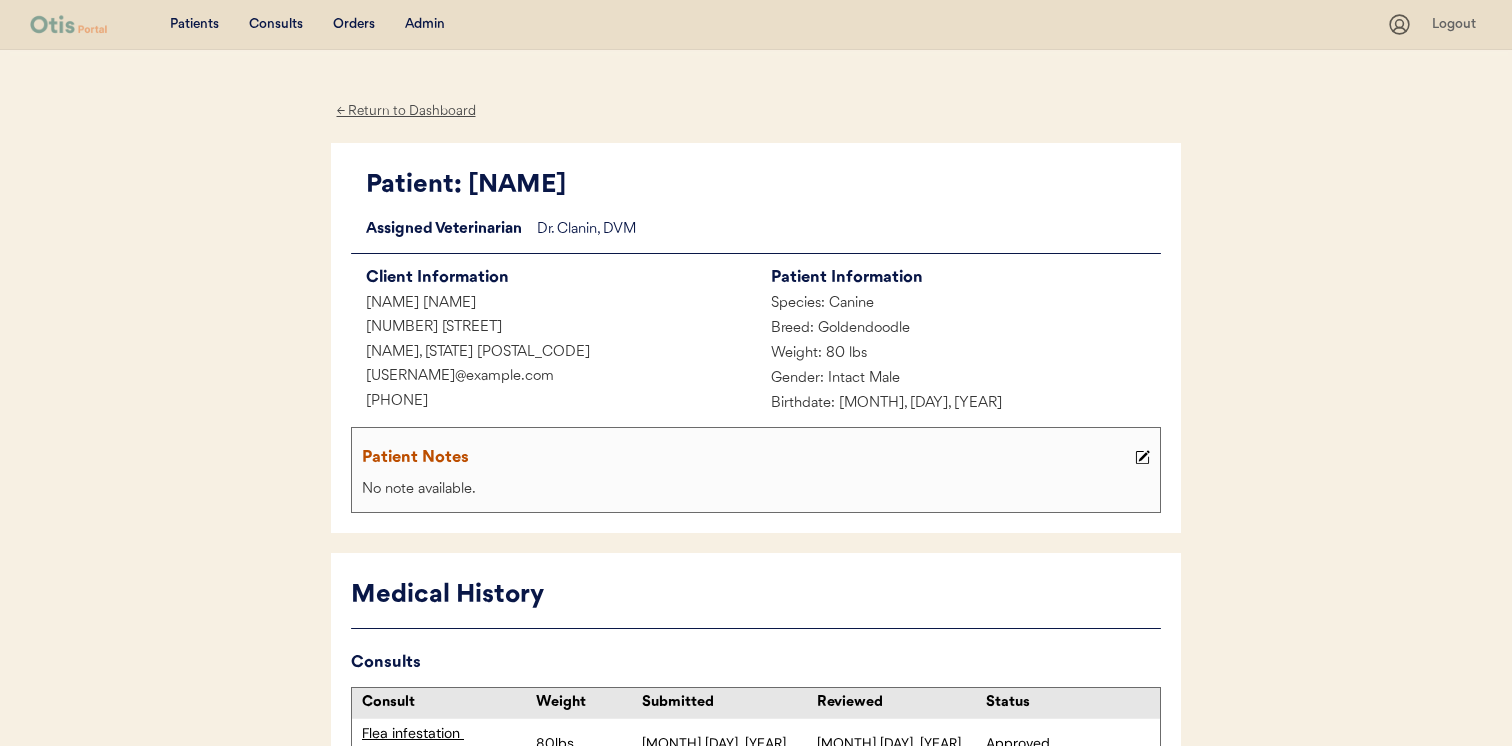 drag, startPoint x: 551, startPoint y: 371, endPoint x: 366, endPoint y: 371, distance: 185 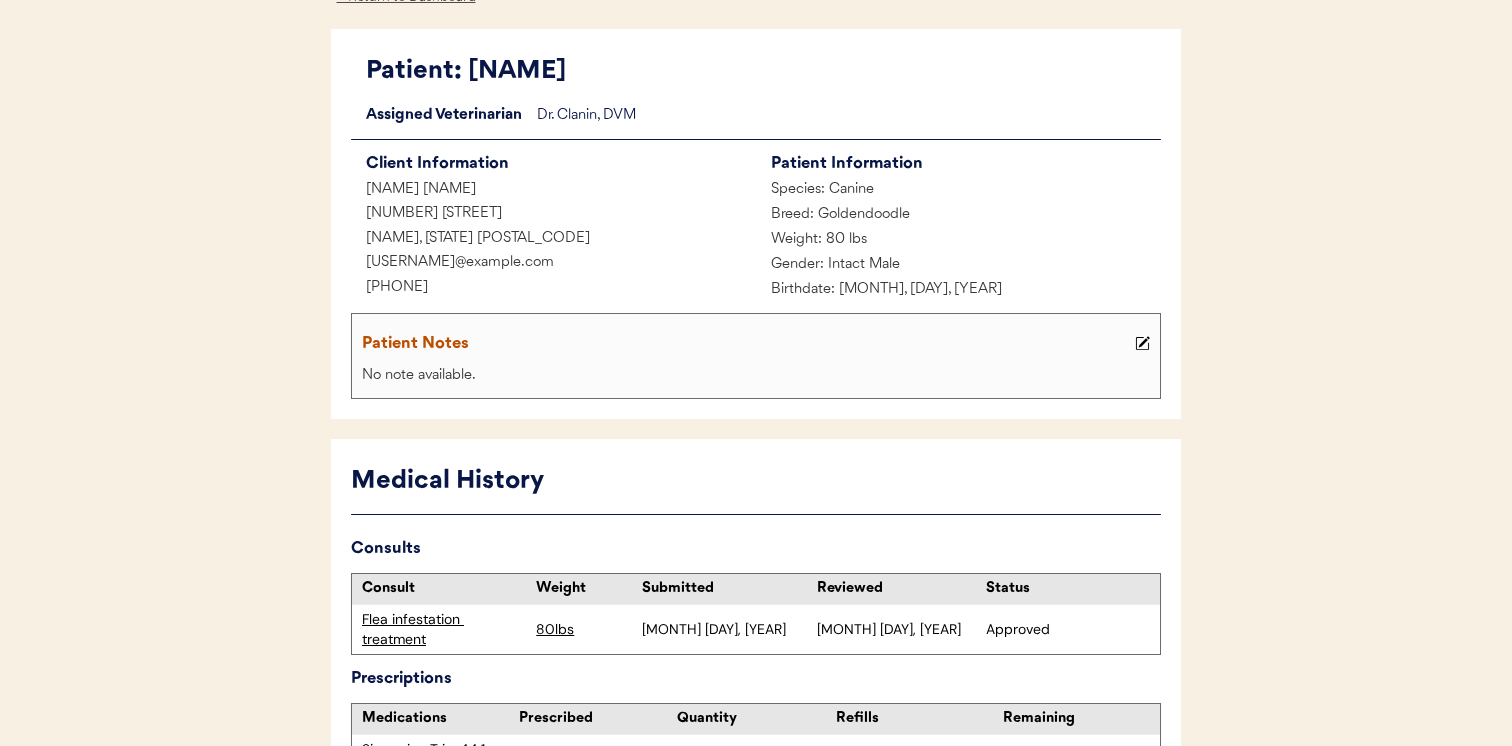copy on "[USERNAME]@example.com" 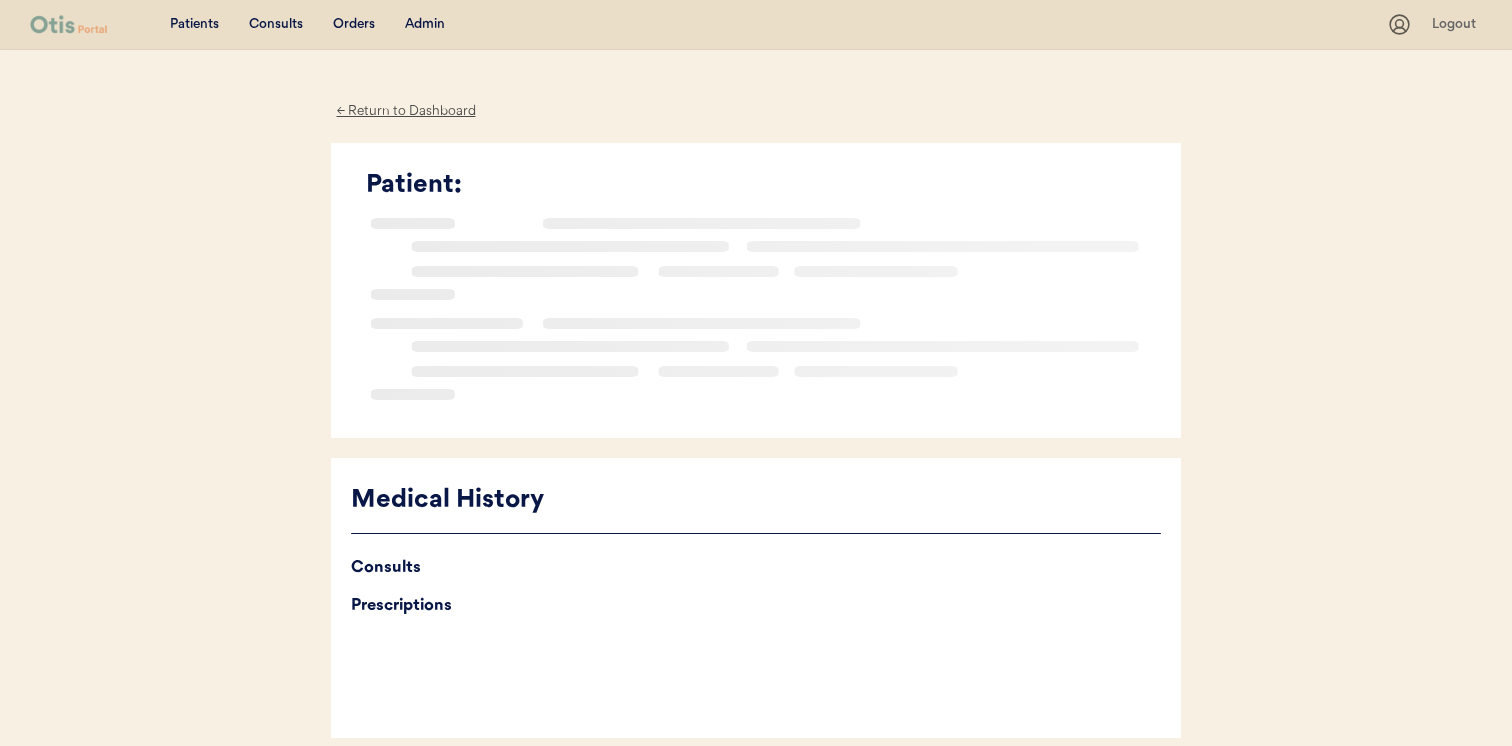 scroll, scrollTop: 0, scrollLeft: 0, axis: both 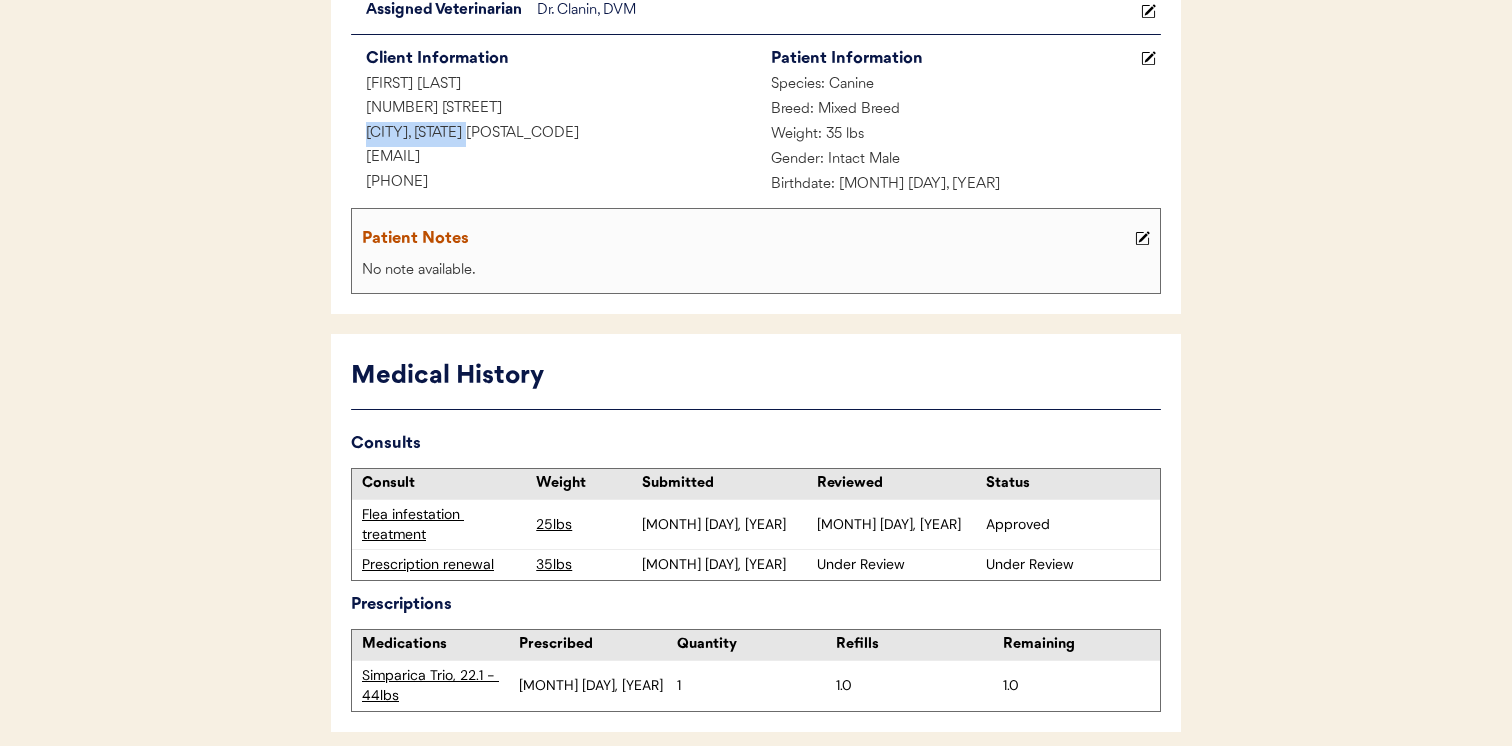 drag, startPoint x: 533, startPoint y: 142, endPoint x: 366, endPoint y: 142, distance: 167 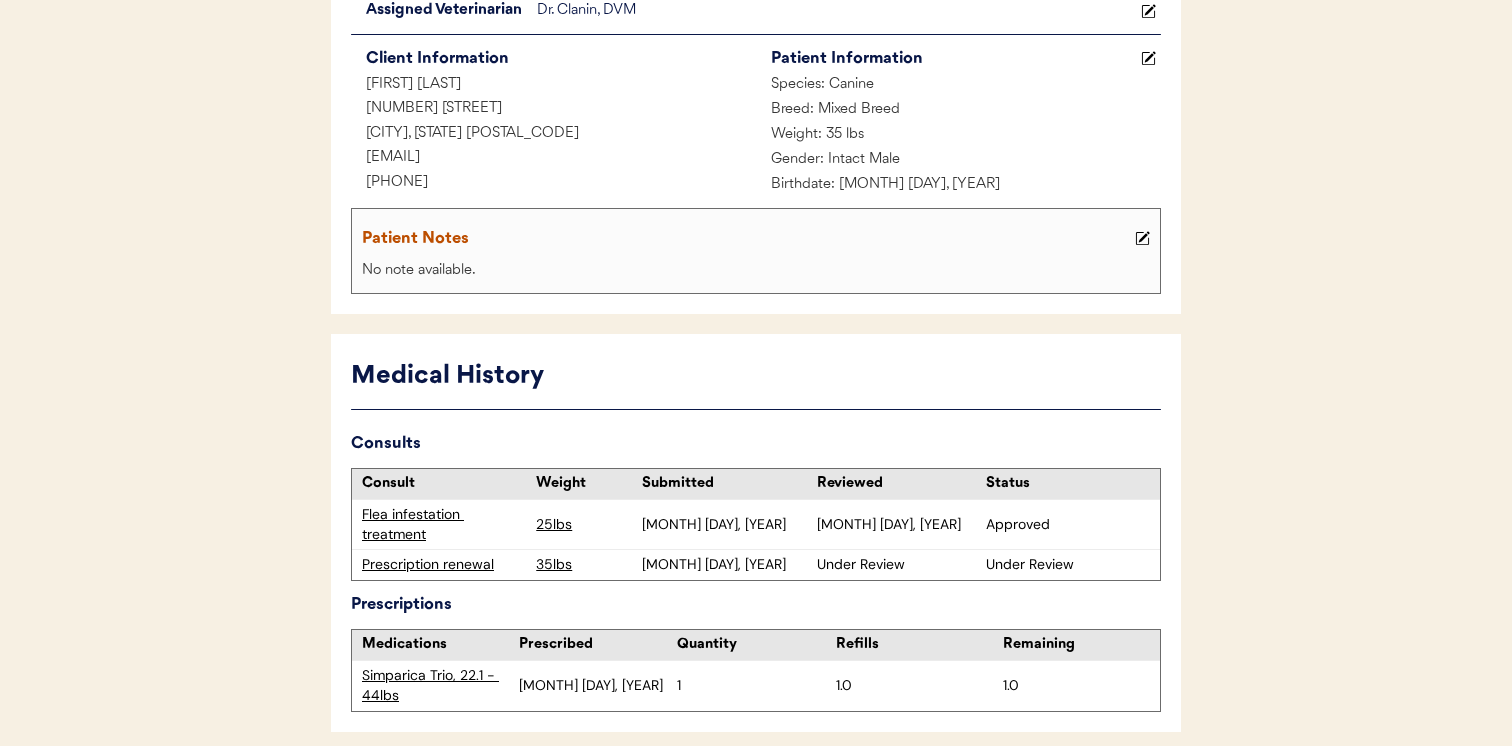 drag, startPoint x: 360, startPoint y: 166, endPoint x: 571, endPoint y: 166, distance: 211 